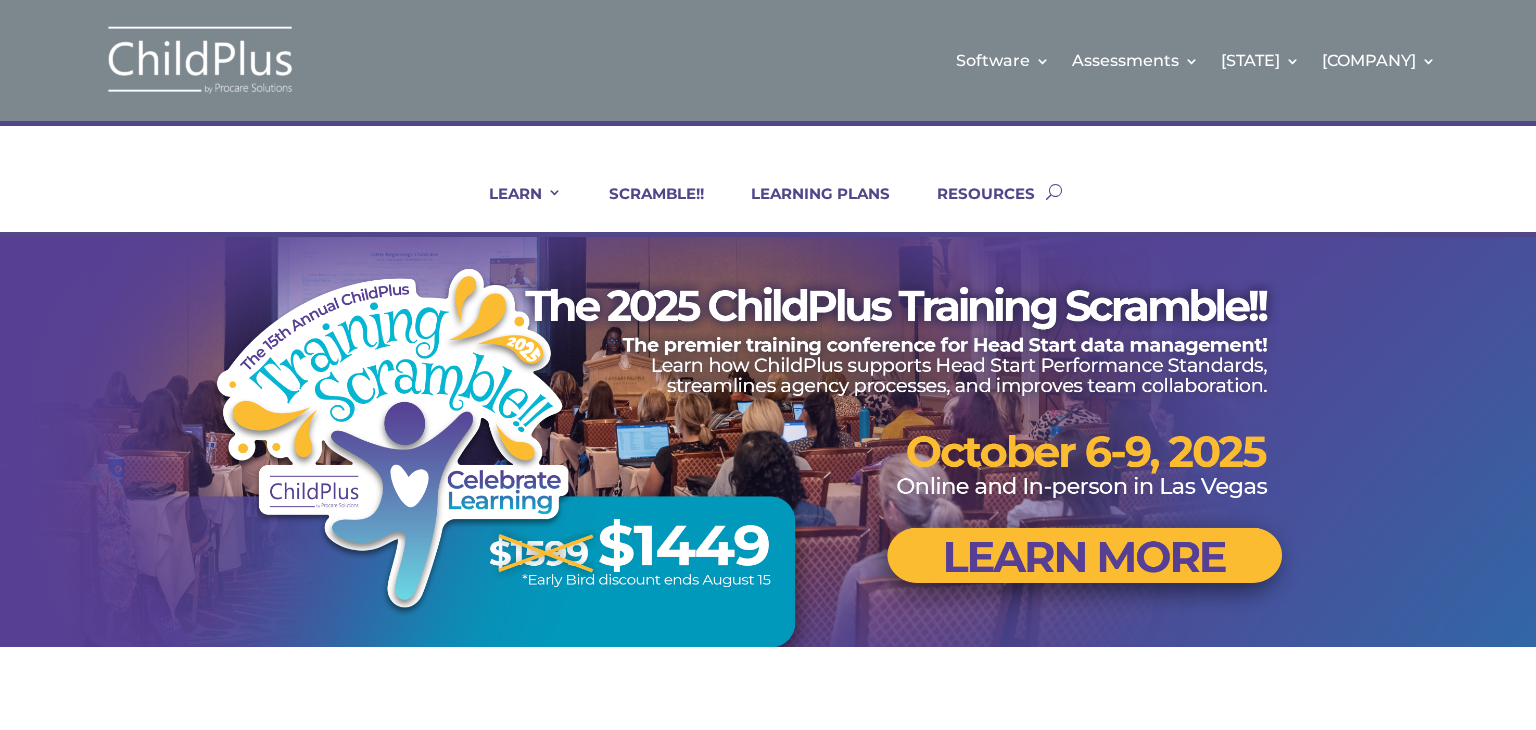 scroll, scrollTop: 0, scrollLeft: 0, axis: both 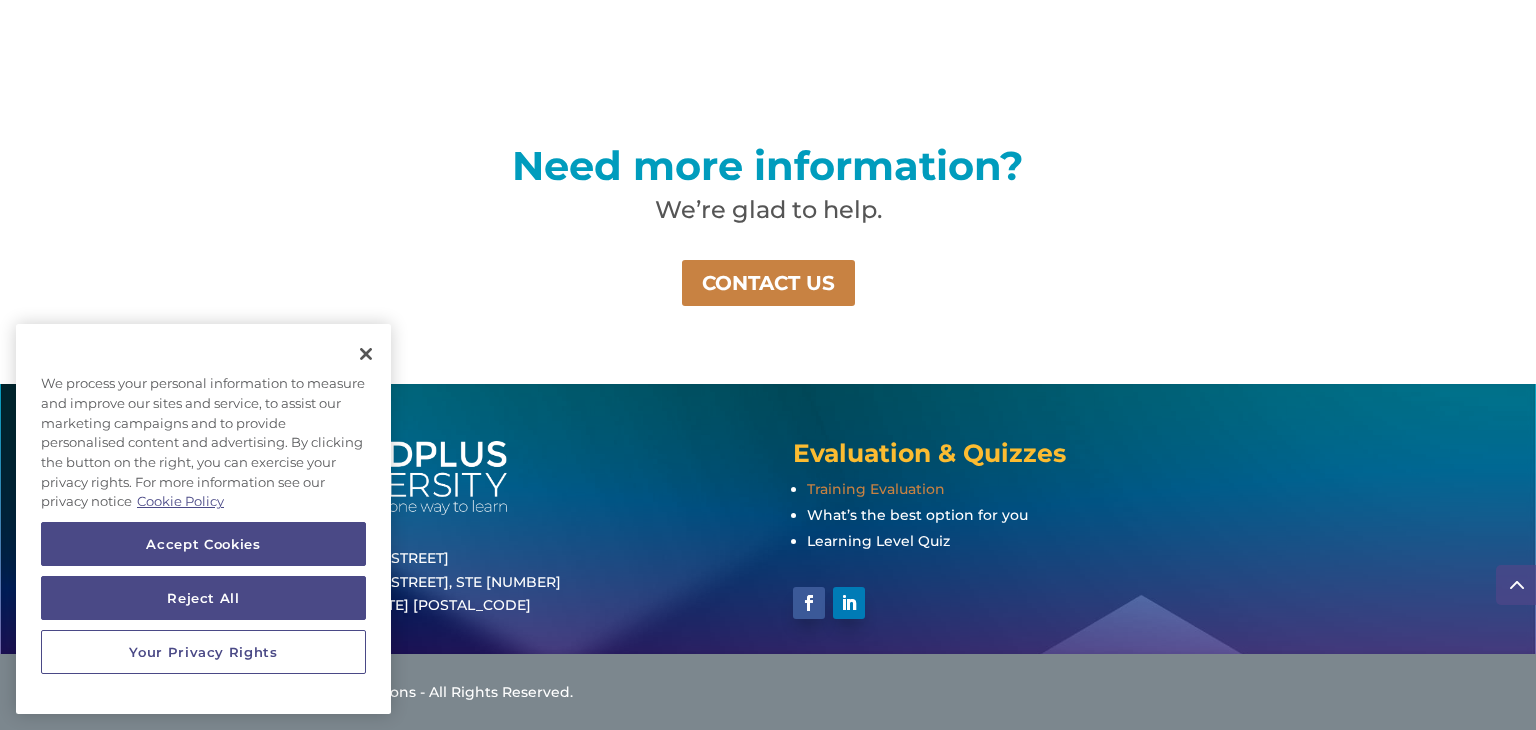 click on "Training Evaluation" at bounding box center [876, 489] 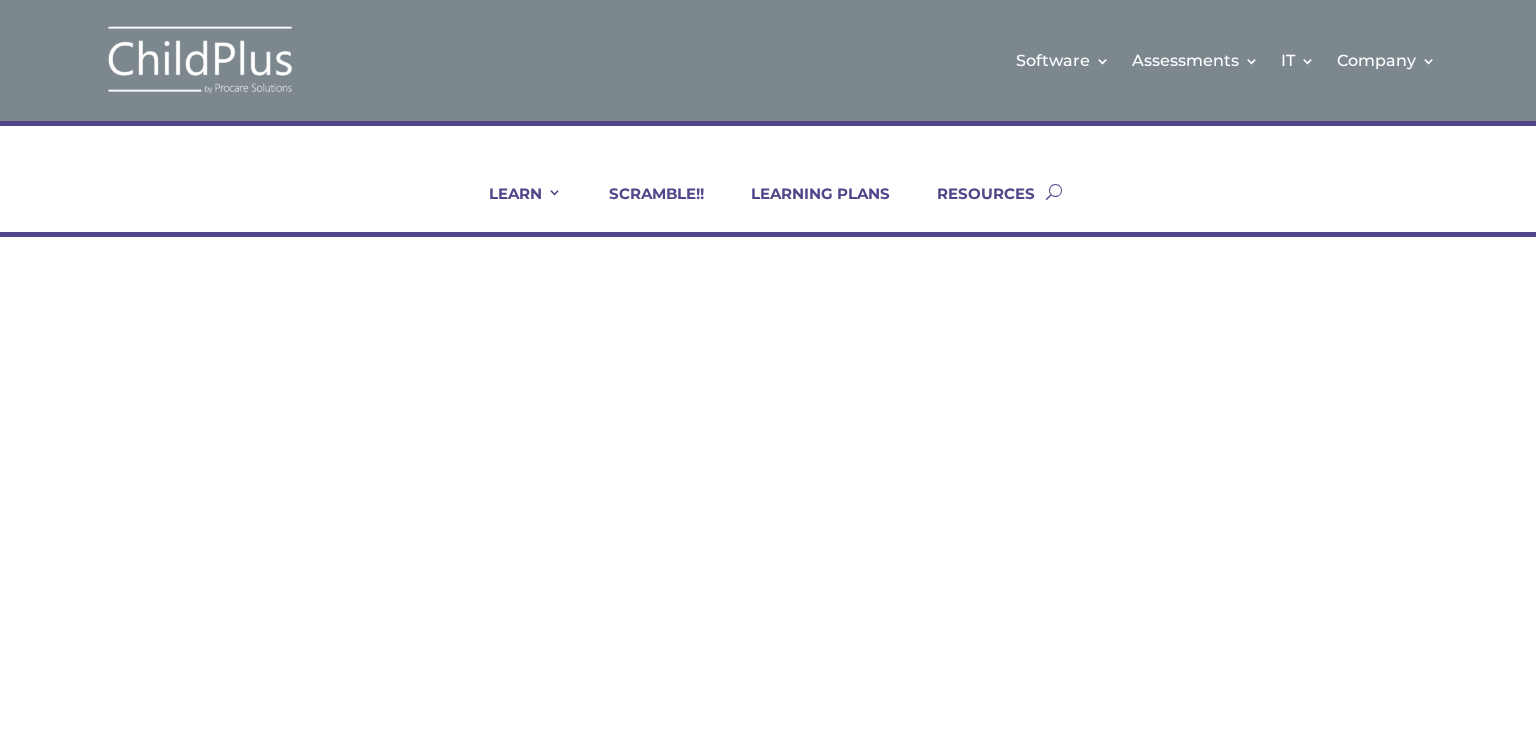 scroll, scrollTop: 0, scrollLeft: 0, axis: both 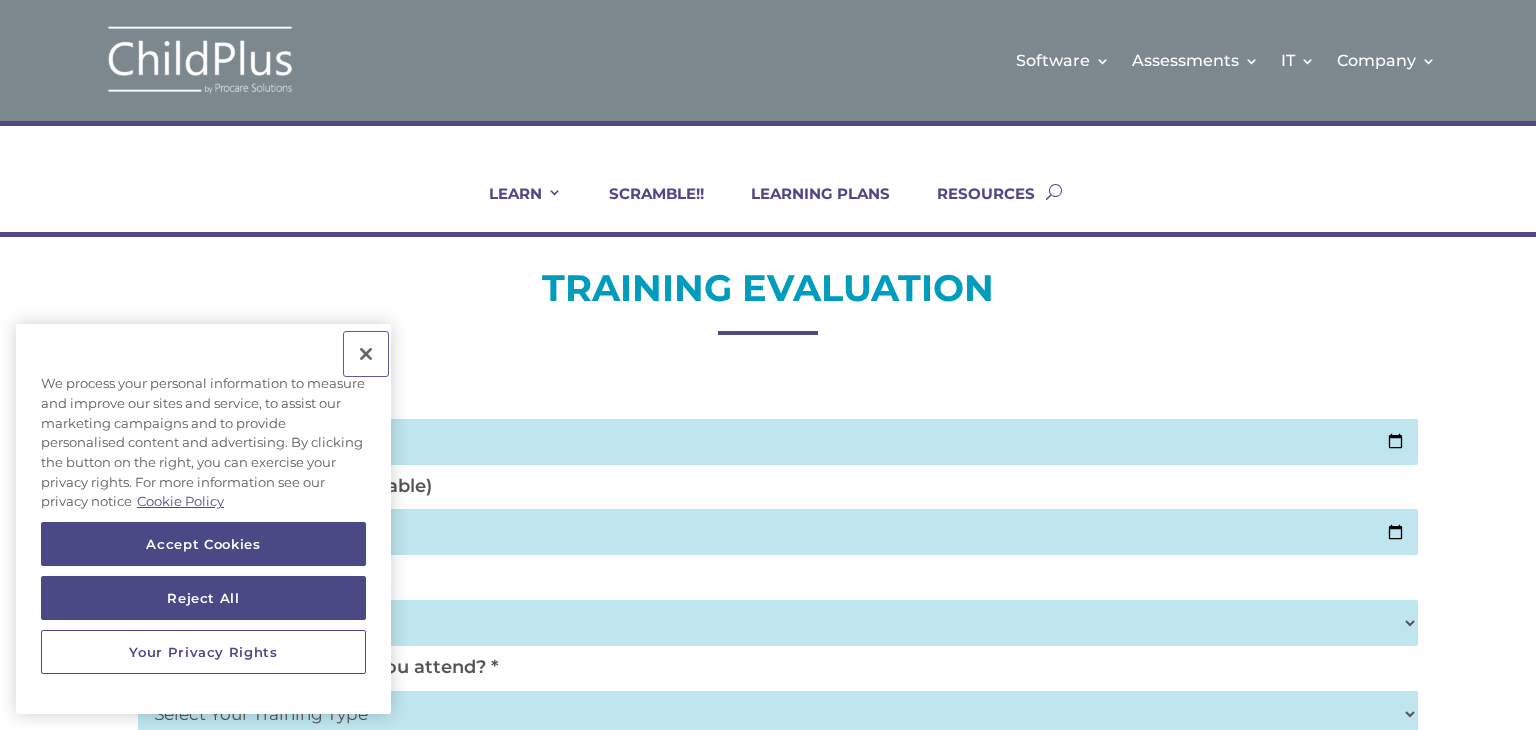 click at bounding box center [366, 354] 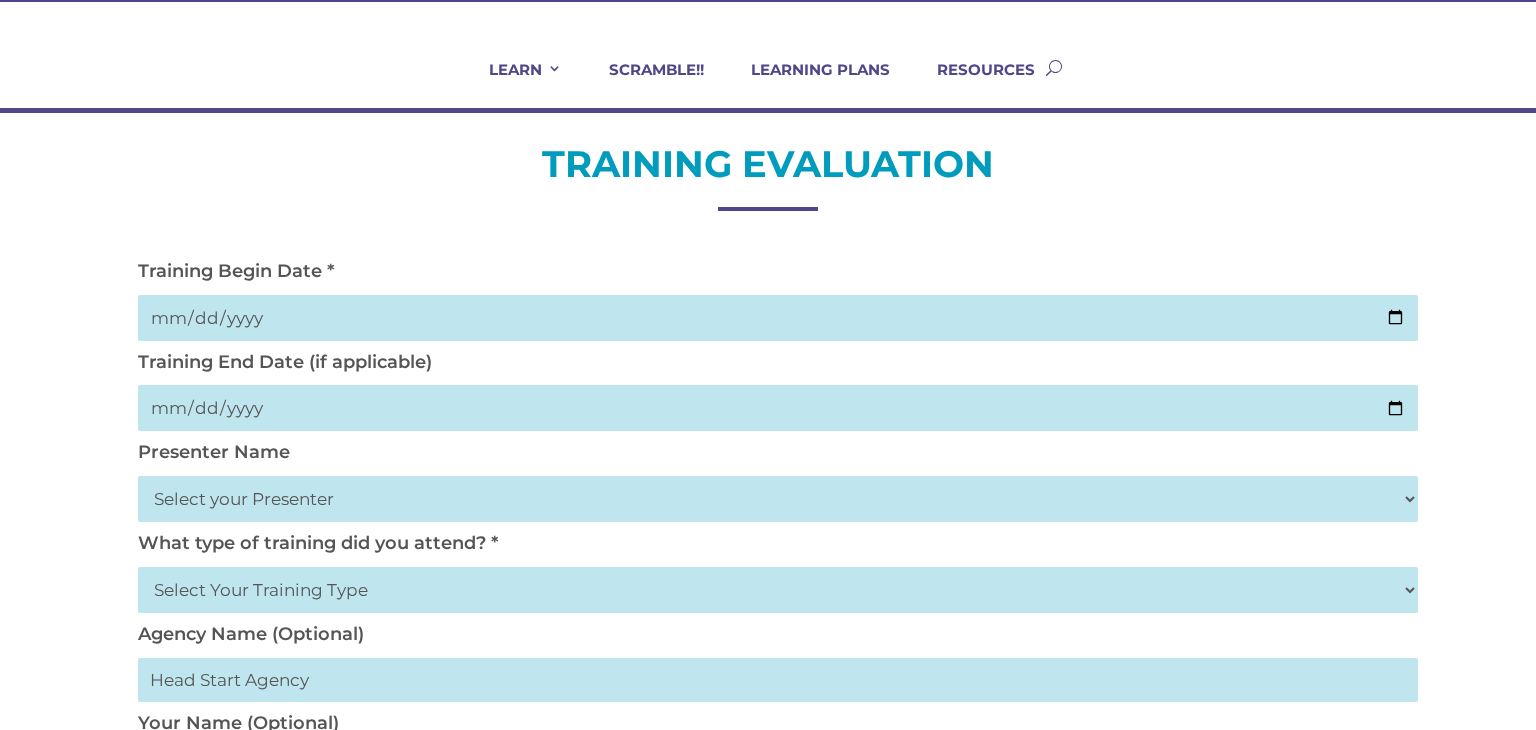 scroll, scrollTop: 120, scrollLeft: 0, axis: vertical 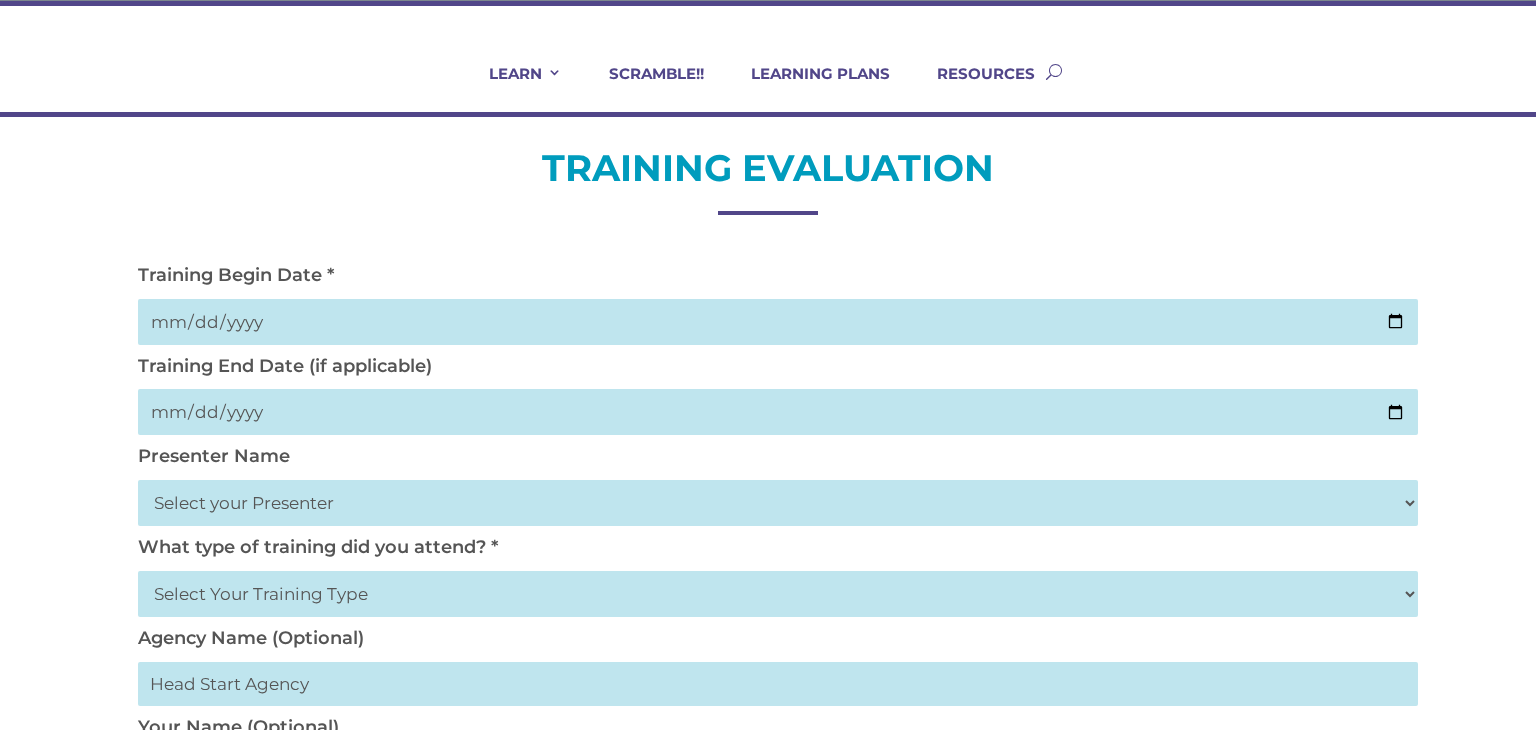 click at bounding box center (778, 322) 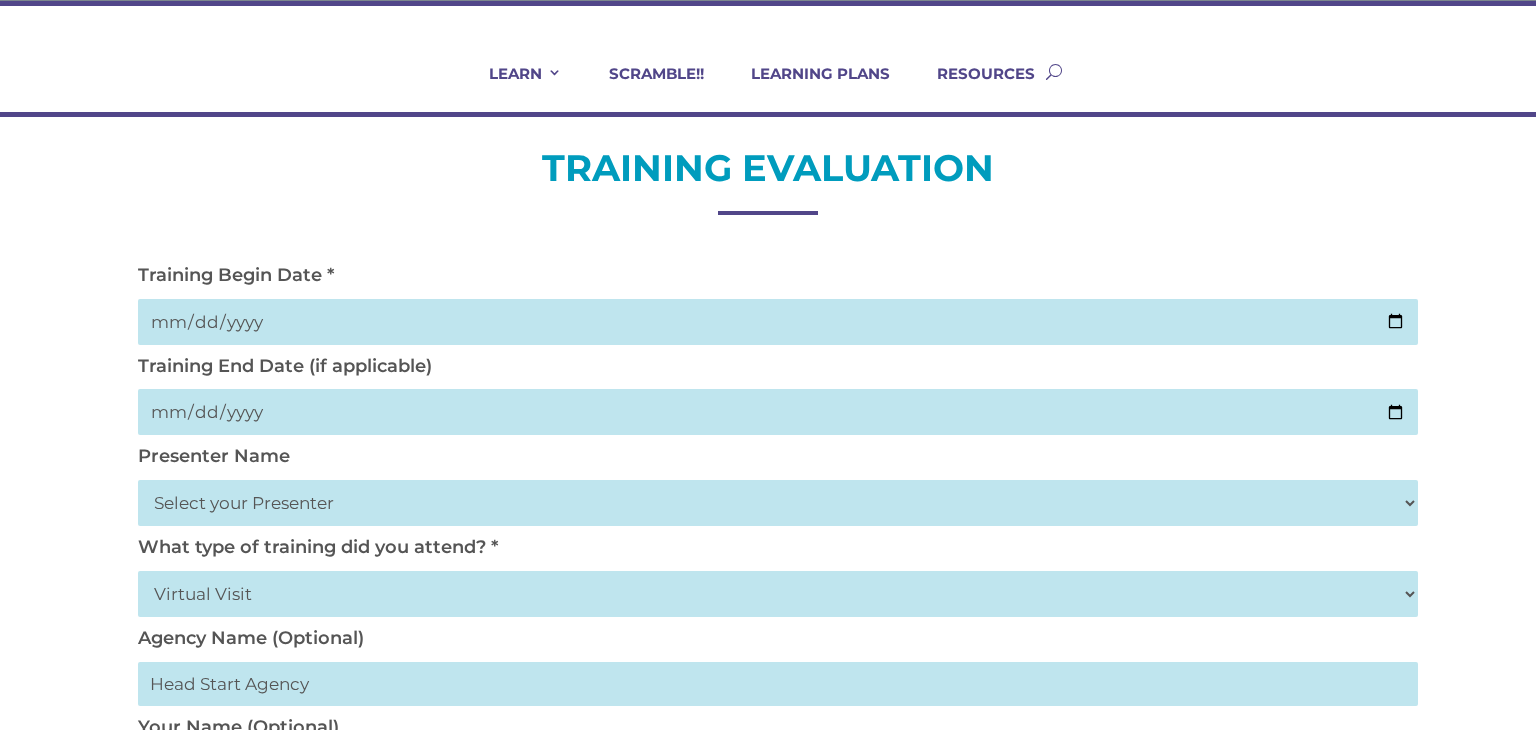 click on "Select Your Training Type
On-site (at your agency)
Virtual Visit
Live Group Webinar" at bounding box center (778, 594) 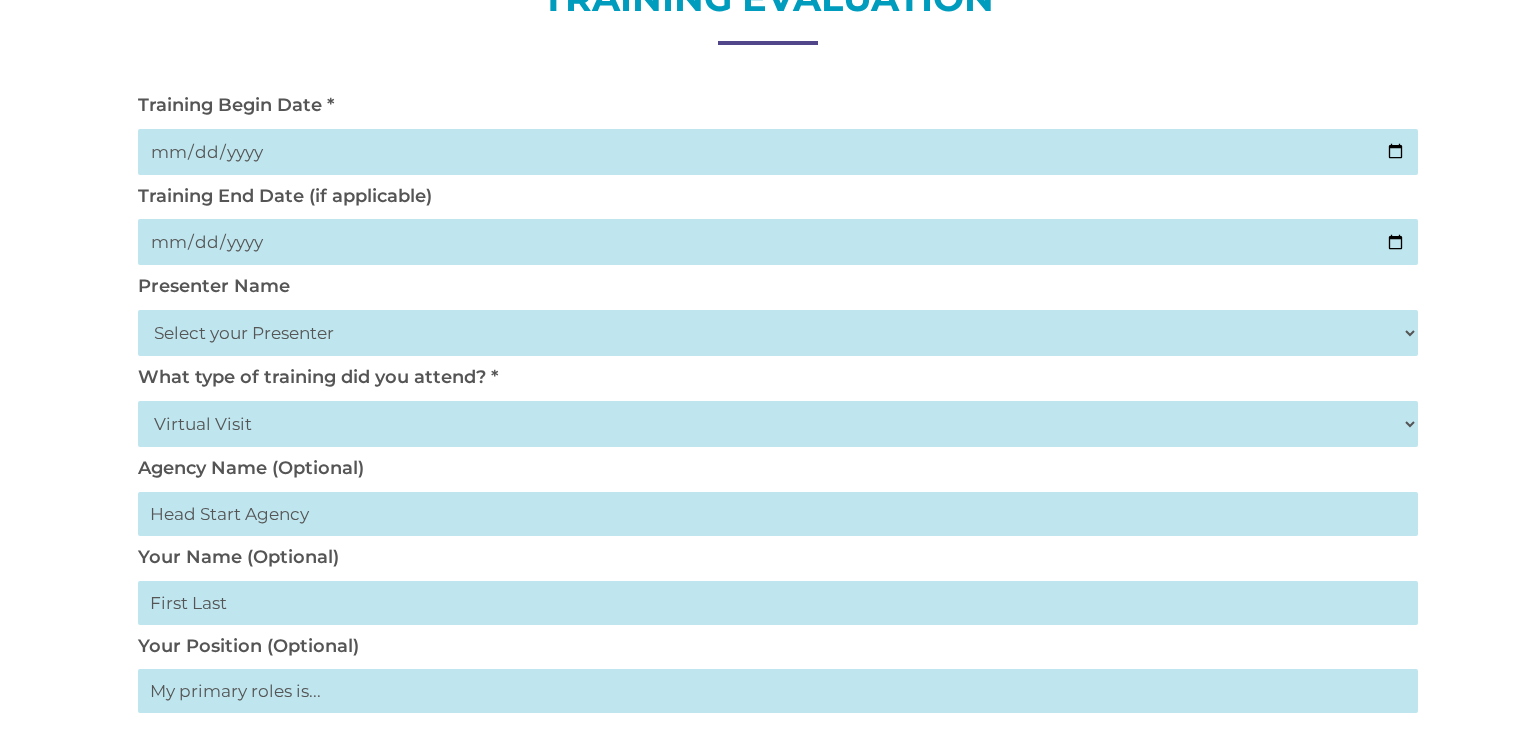 scroll, scrollTop: 362, scrollLeft: 0, axis: vertical 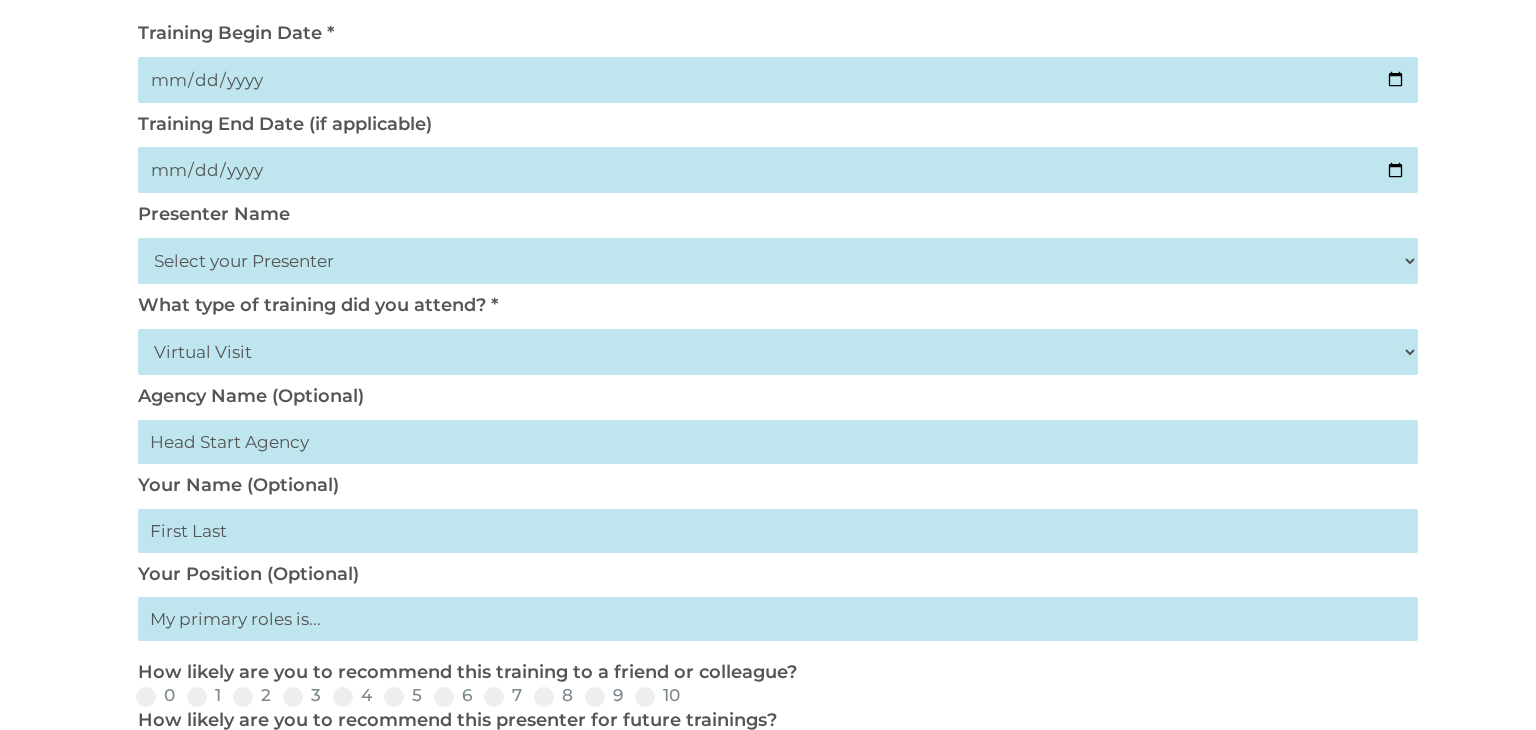 click at bounding box center [778, 442] 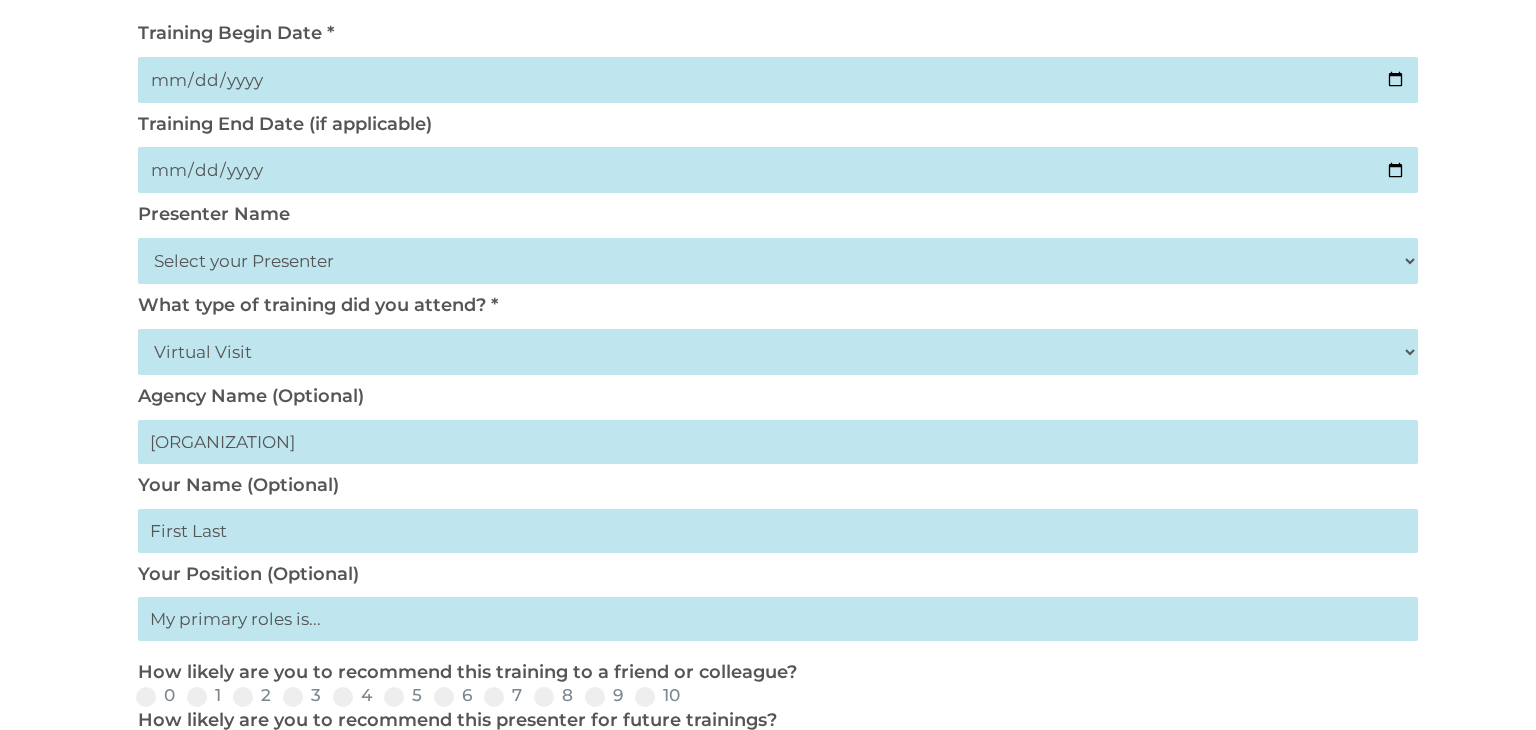 type on "[ORGANIZATION]" 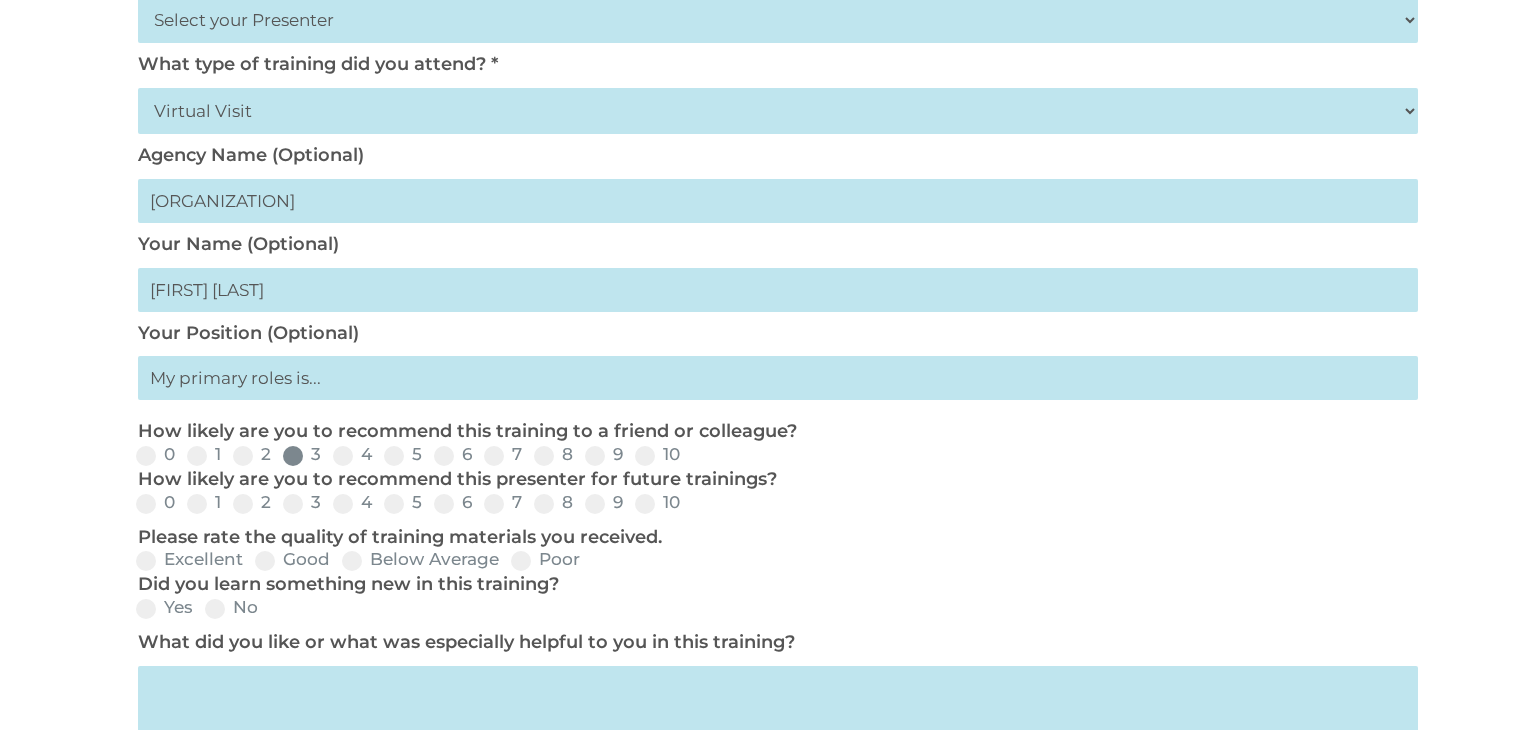 scroll, scrollTop: 604, scrollLeft: 0, axis: vertical 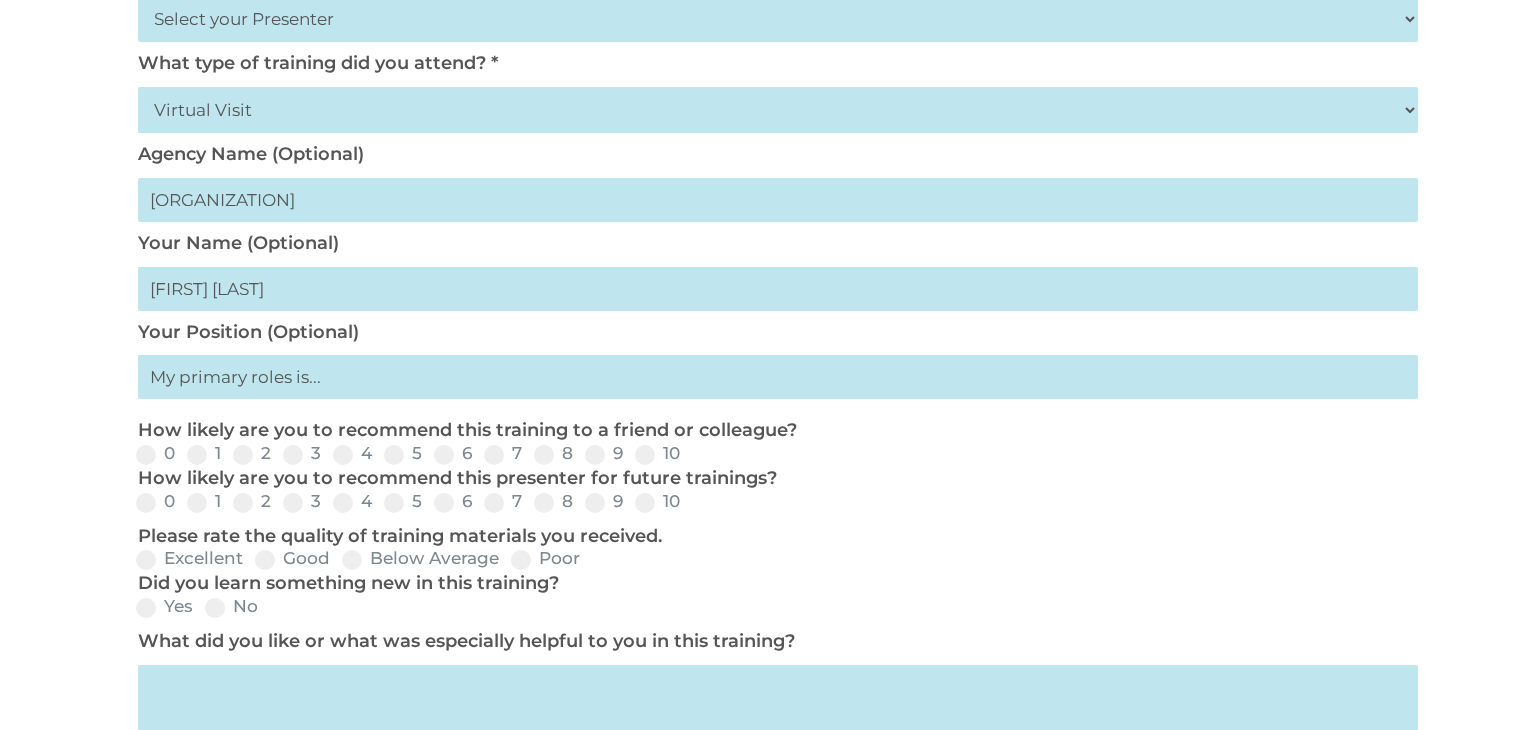 click at bounding box center [778, 377] 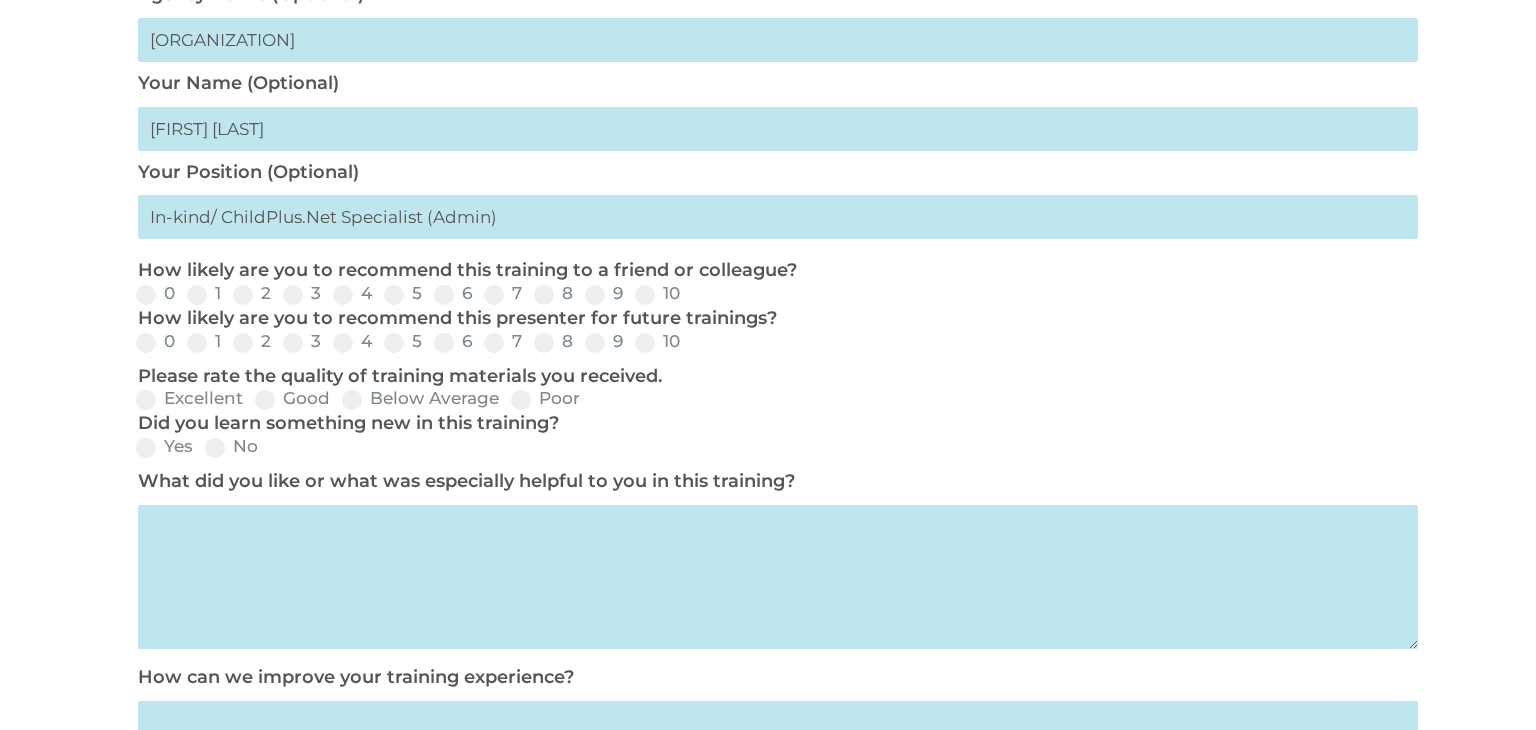 scroll, scrollTop: 766, scrollLeft: 0, axis: vertical 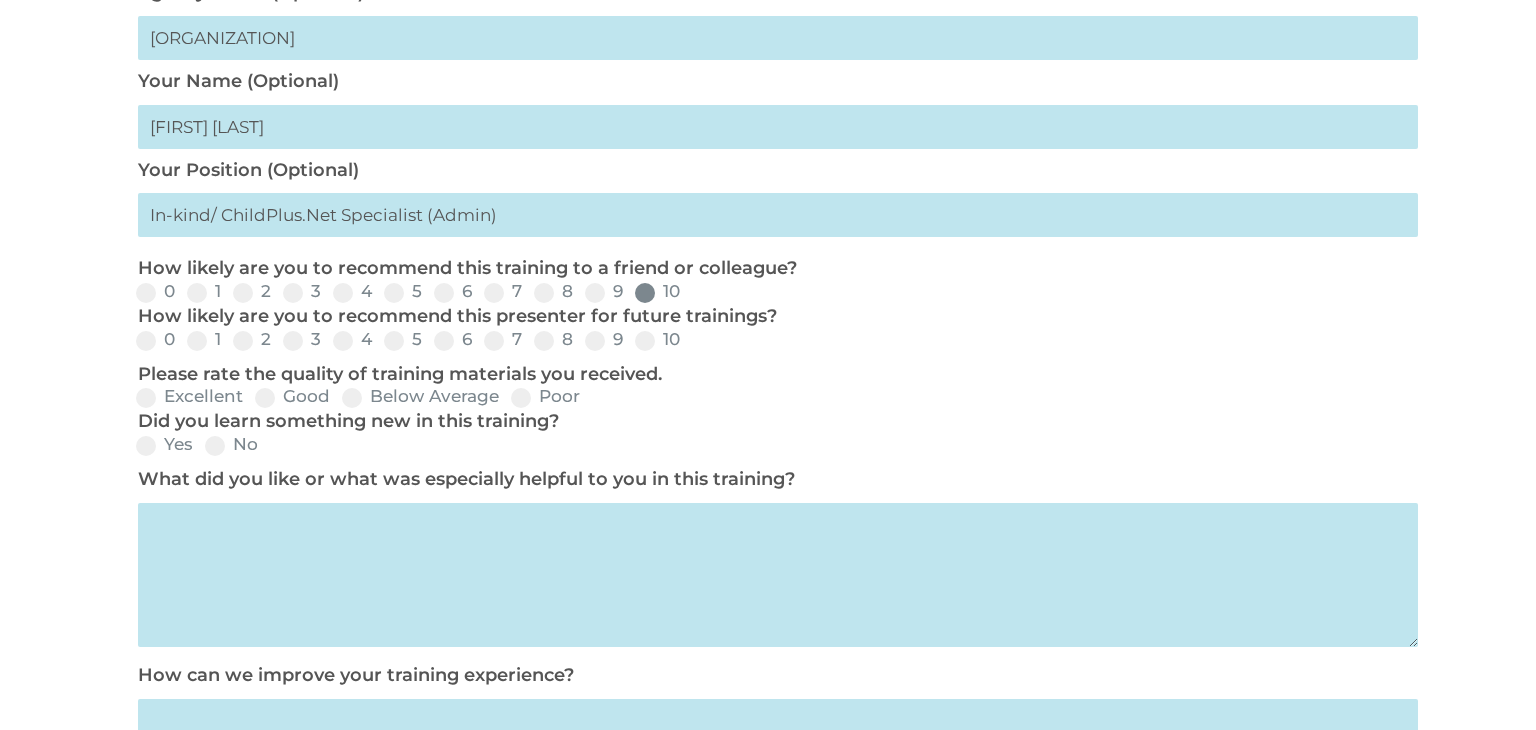 type on "In-kind/ ChildPlus.Net Specialist (Admin)" 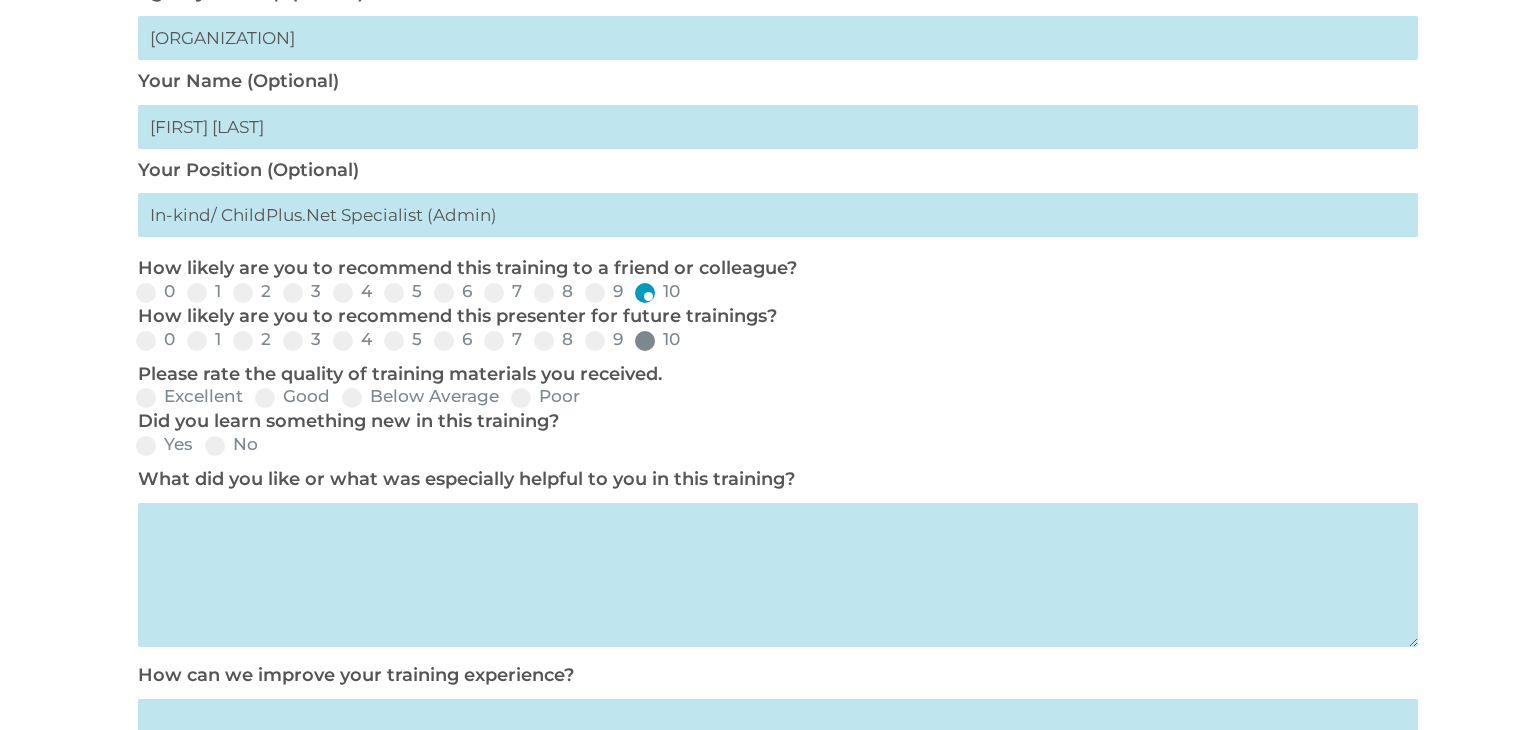 click at bounding box center (146, 293) 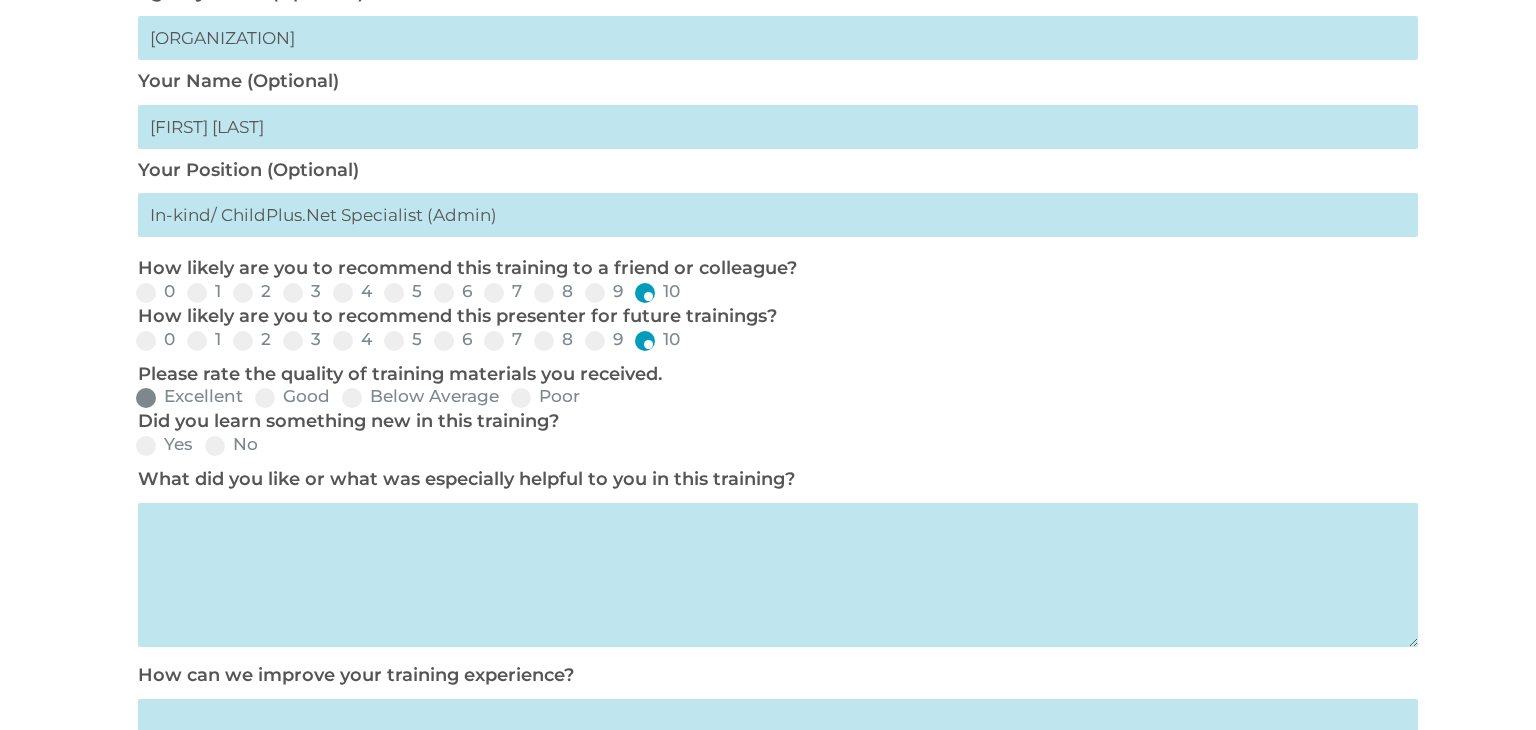 click on "Excellent" at bounding box center [155, 291] 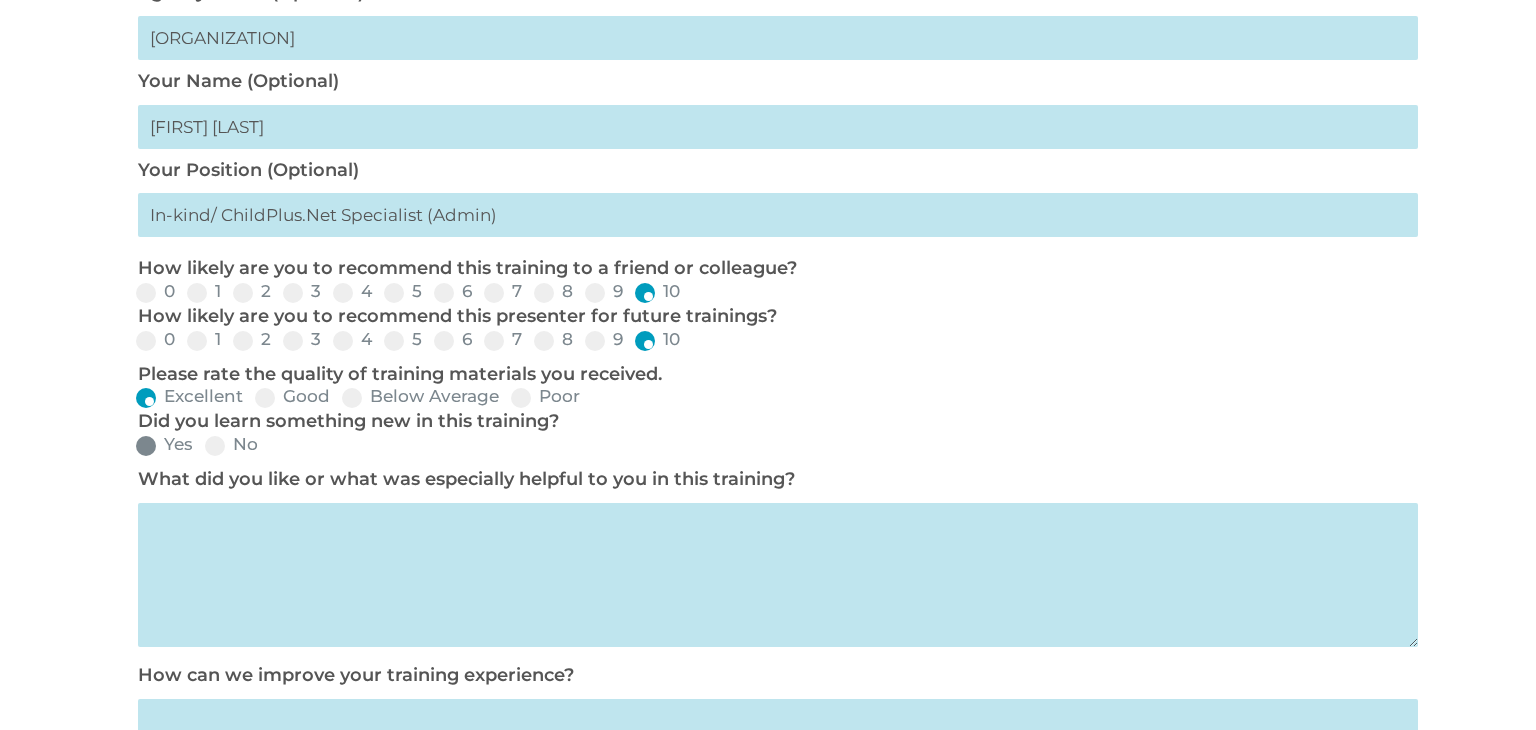 click on "Yes" at bounding box center (155, 291) 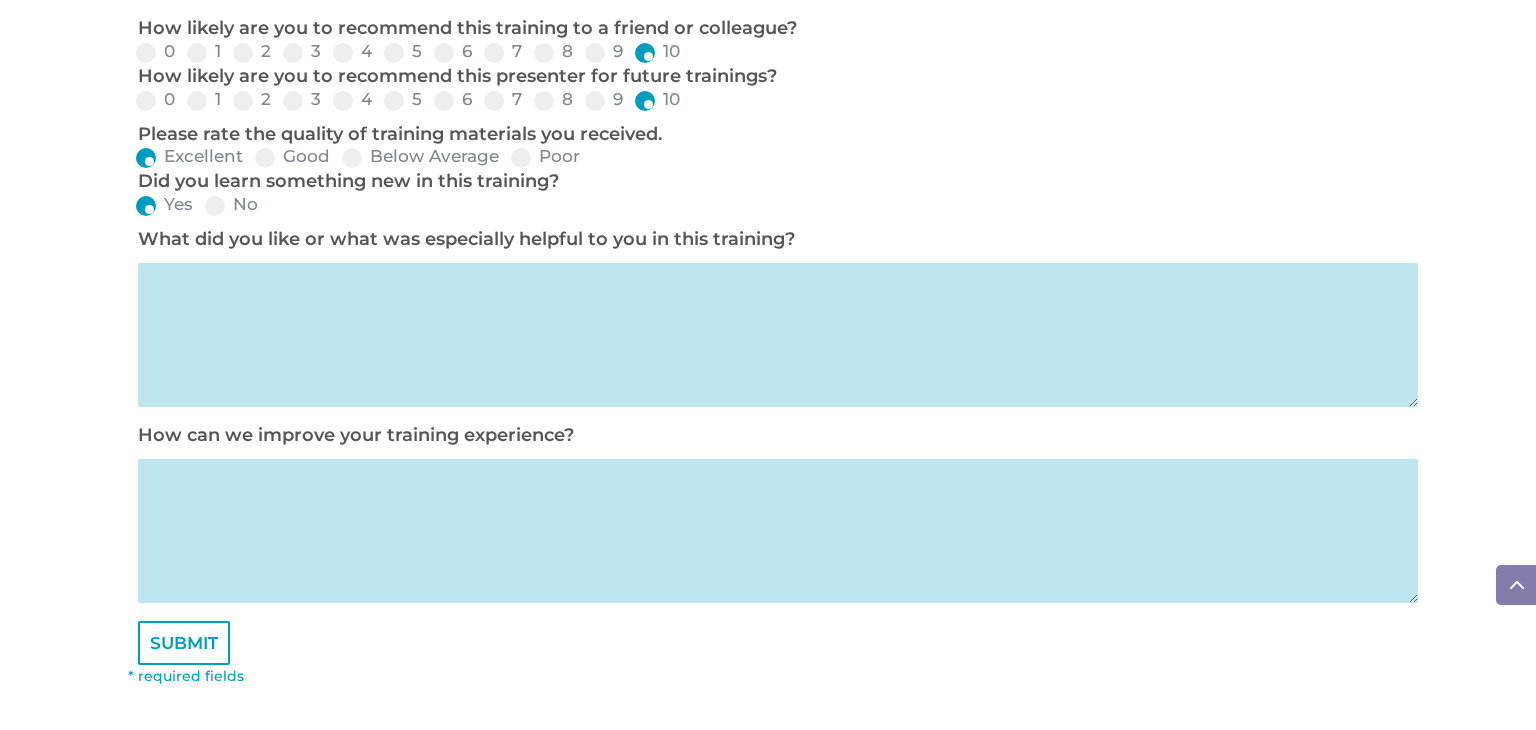 scroll, scrollTop: 1007, scrollLeft: 0, axis: vertical 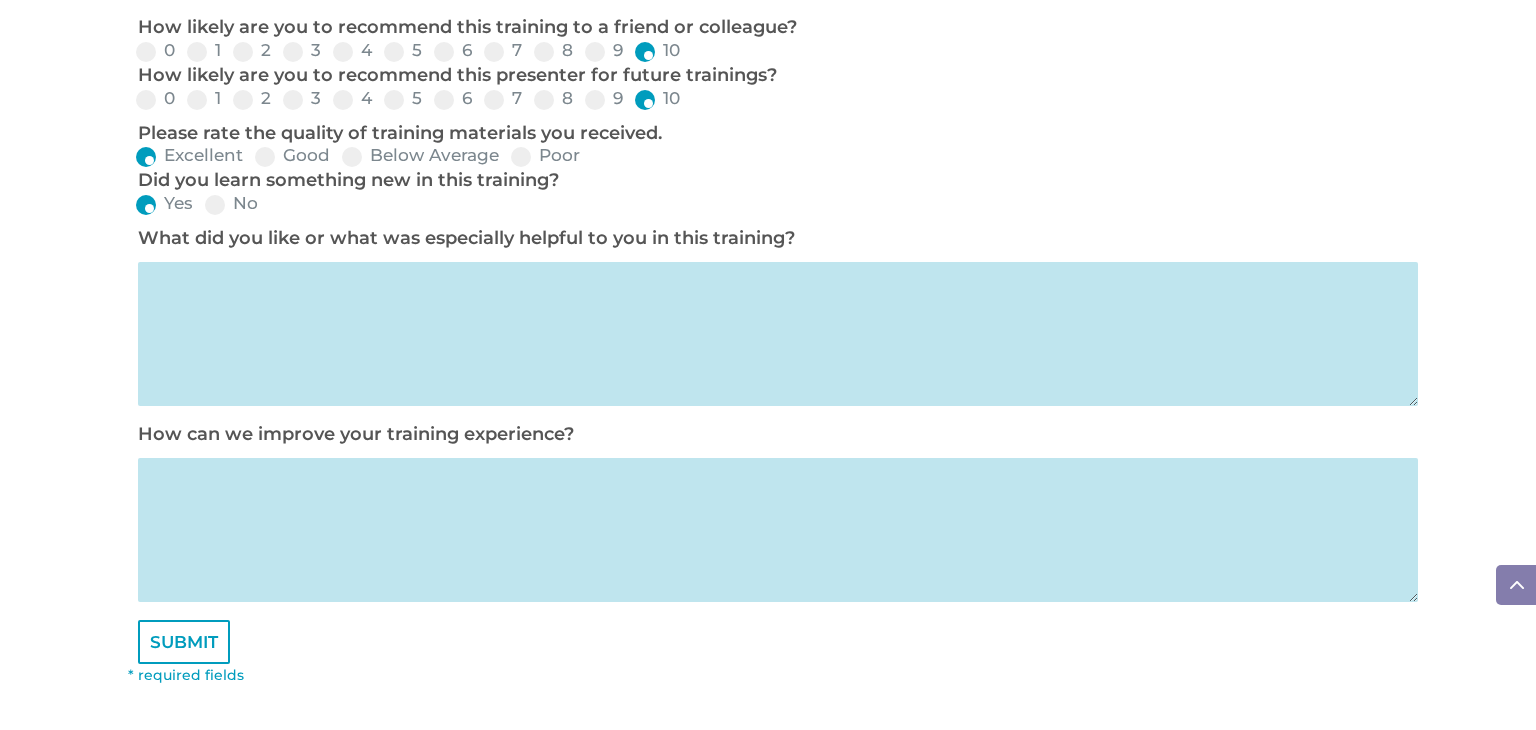 click at bounding box center [778, 334] 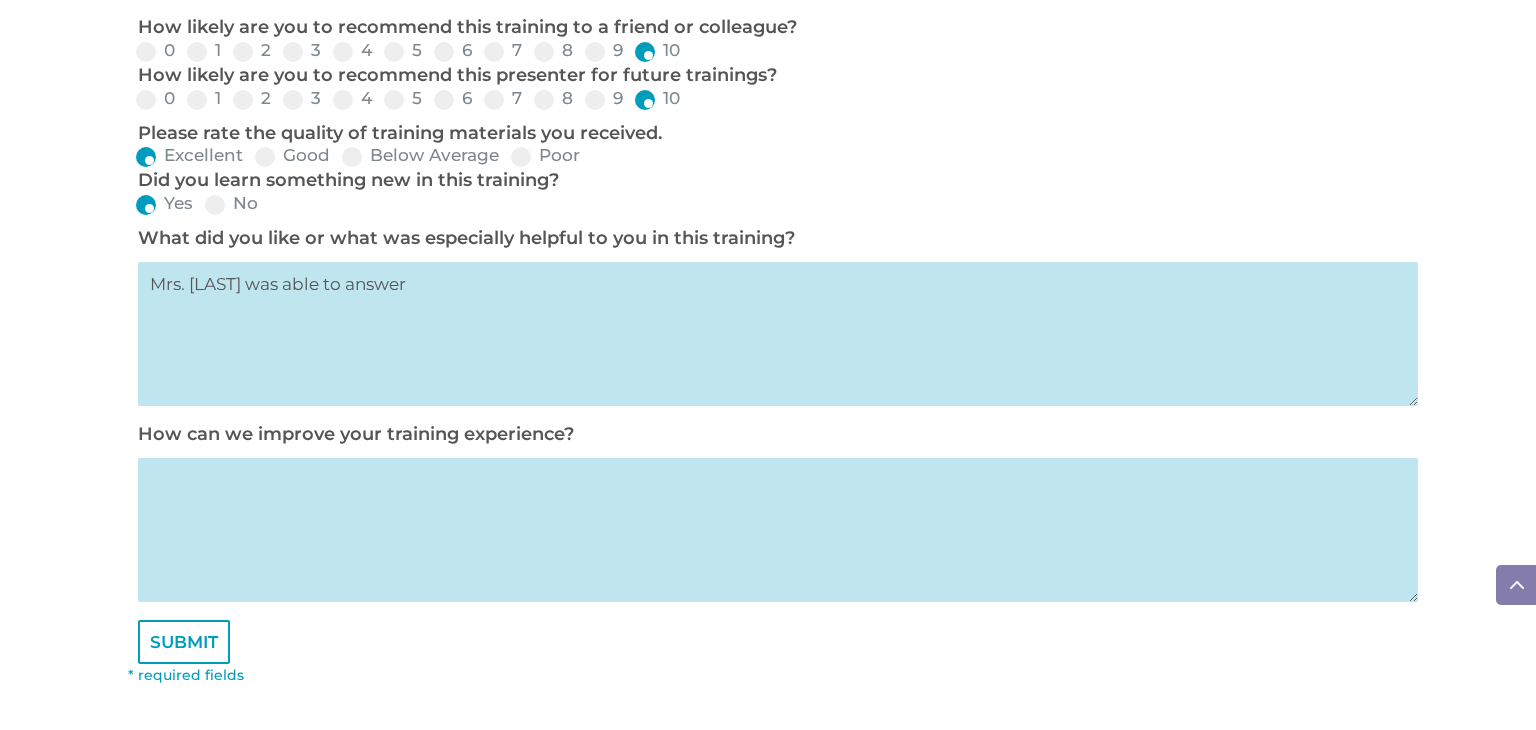 type on "Mrs. [LAST] was able to answer" 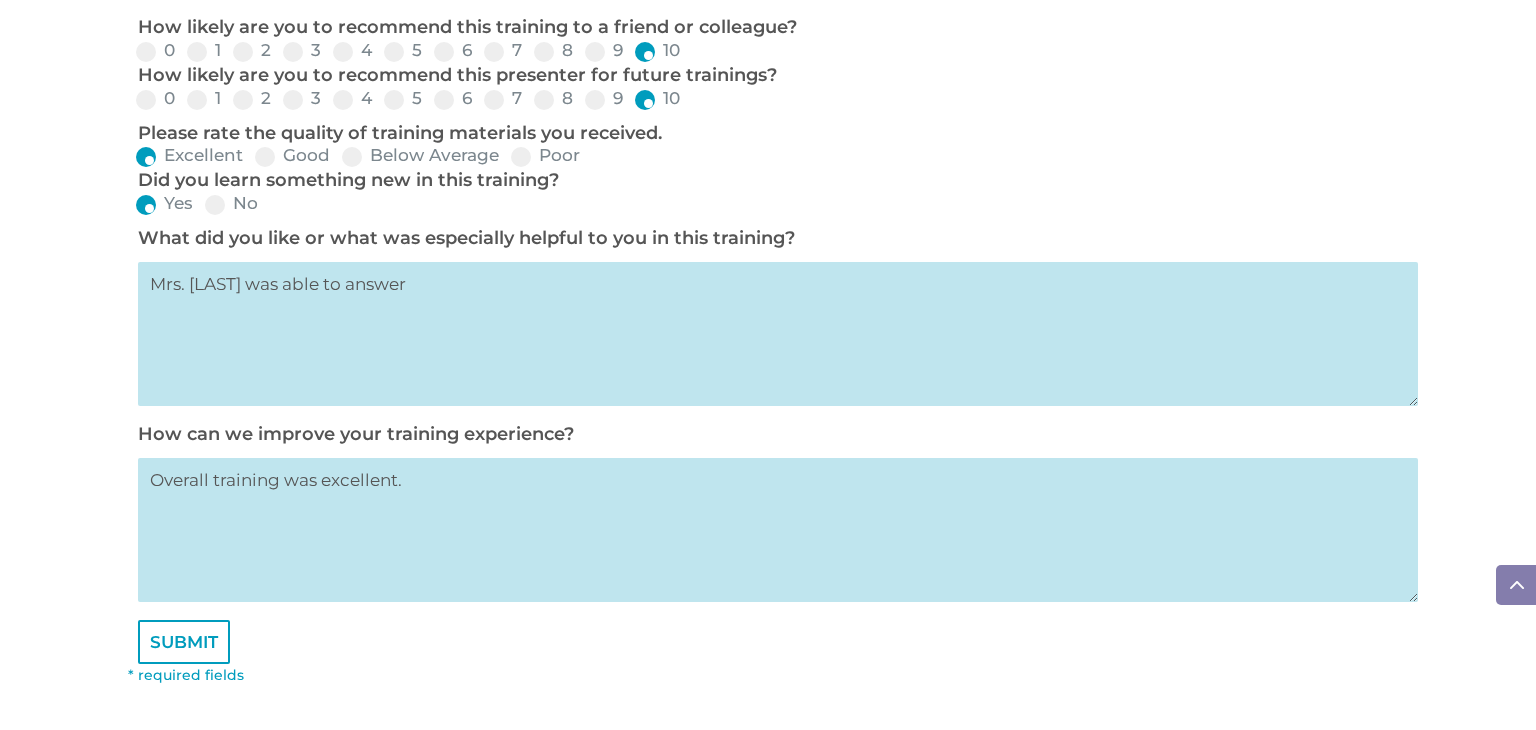 type on "Overall training was excellent." 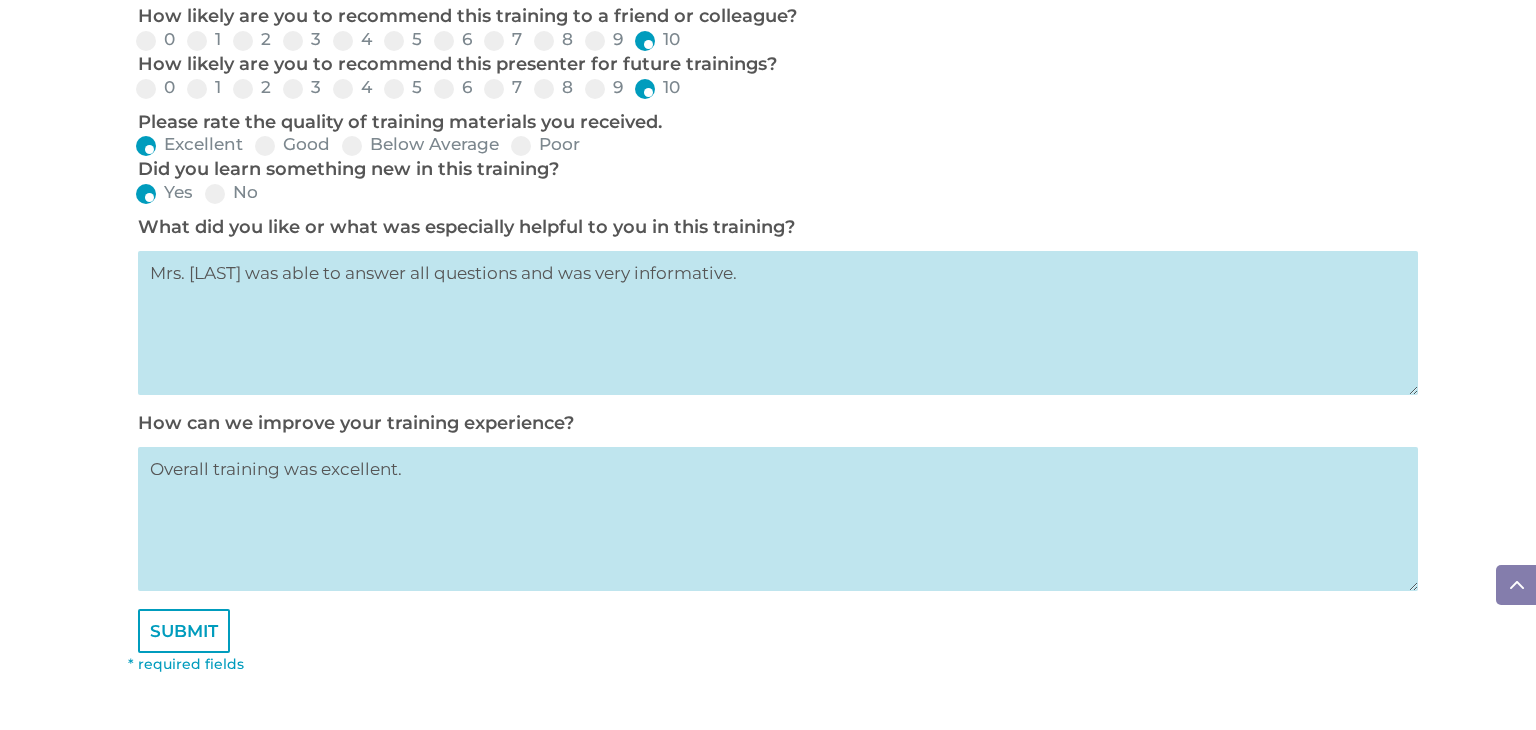 scroll, scrollTop: 1030, scrollLeft: 0, axis: vertical 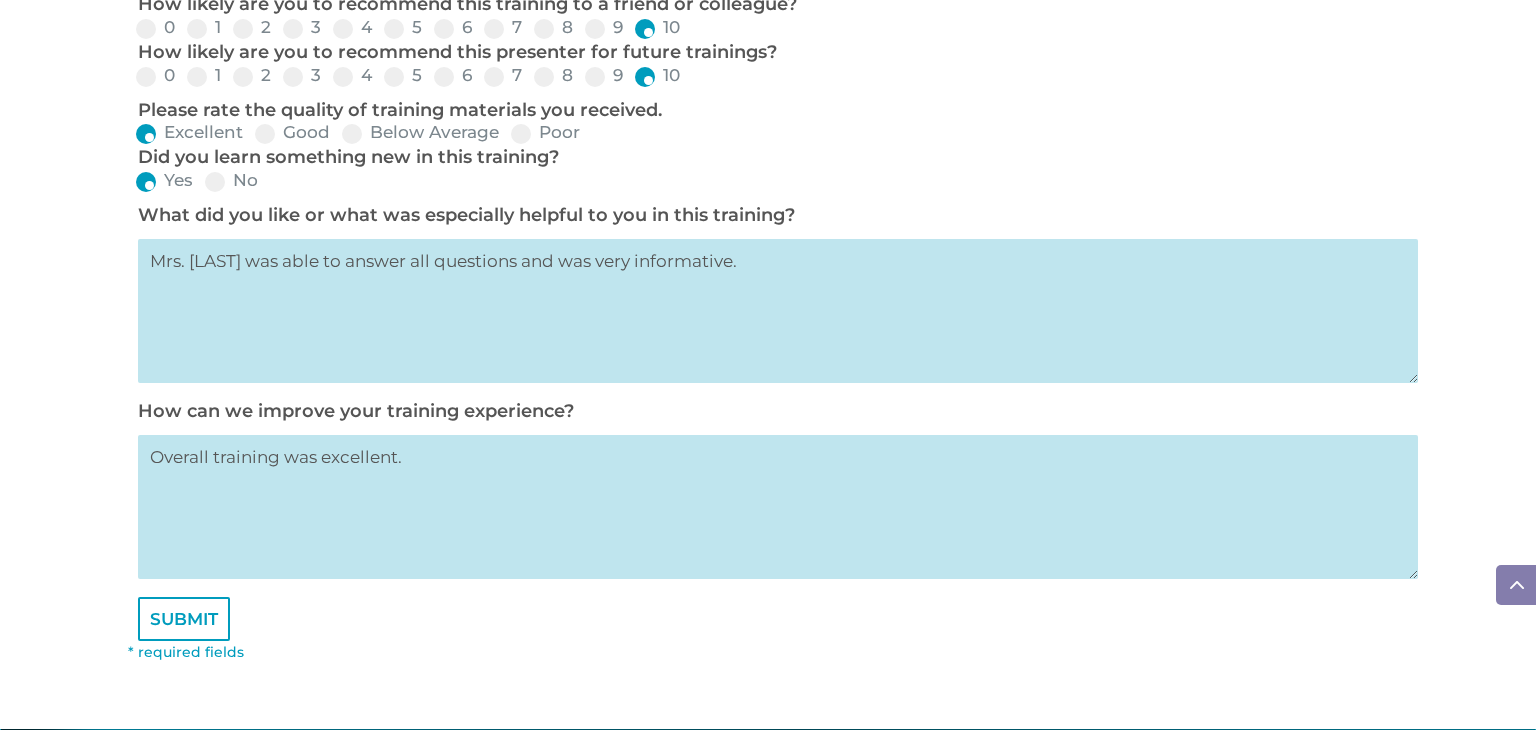 click on "Mrs. [LAST] was able to answer all questions and was very informative." at bounding box center (778, 311) 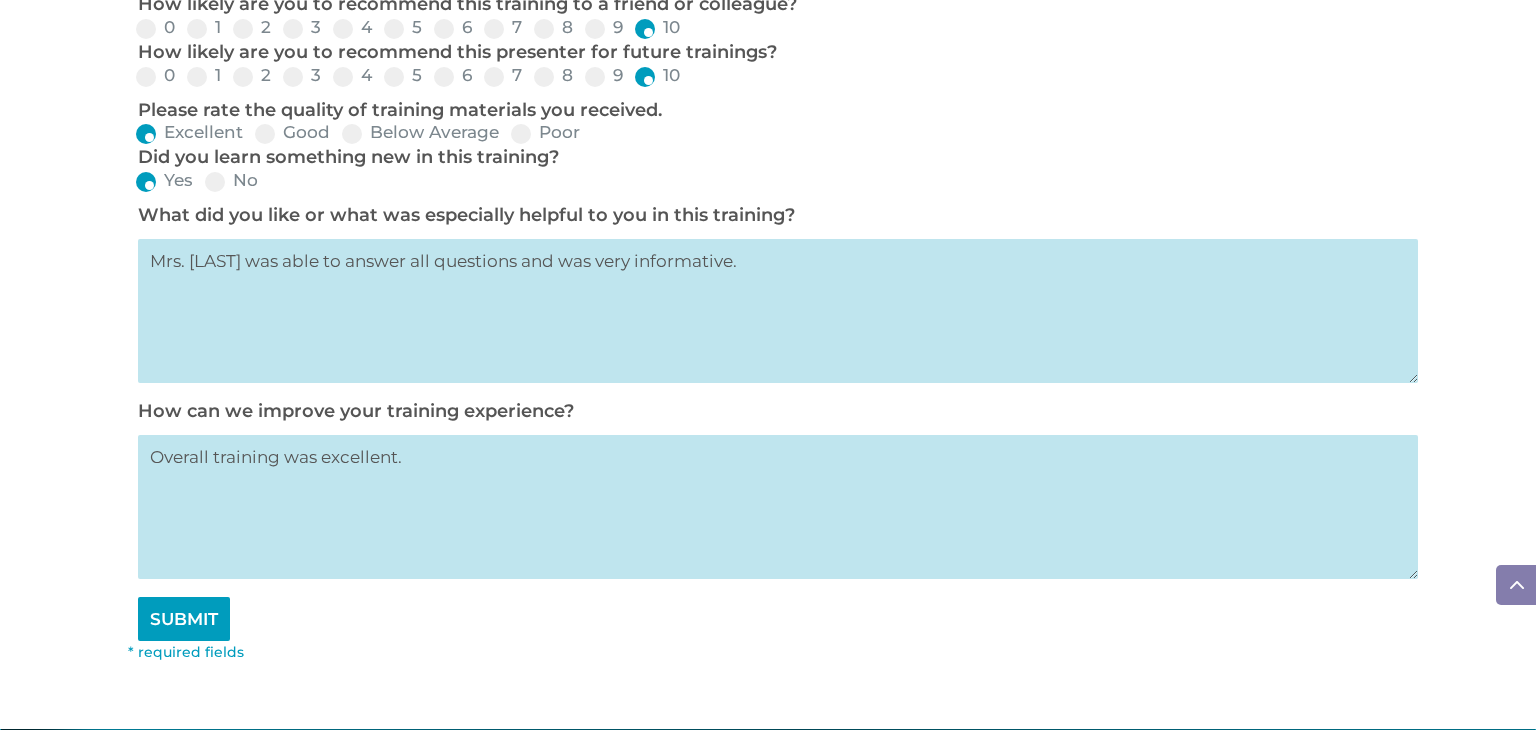 type on "Mrs. [LAST] was able to answer all questions and was very informative." 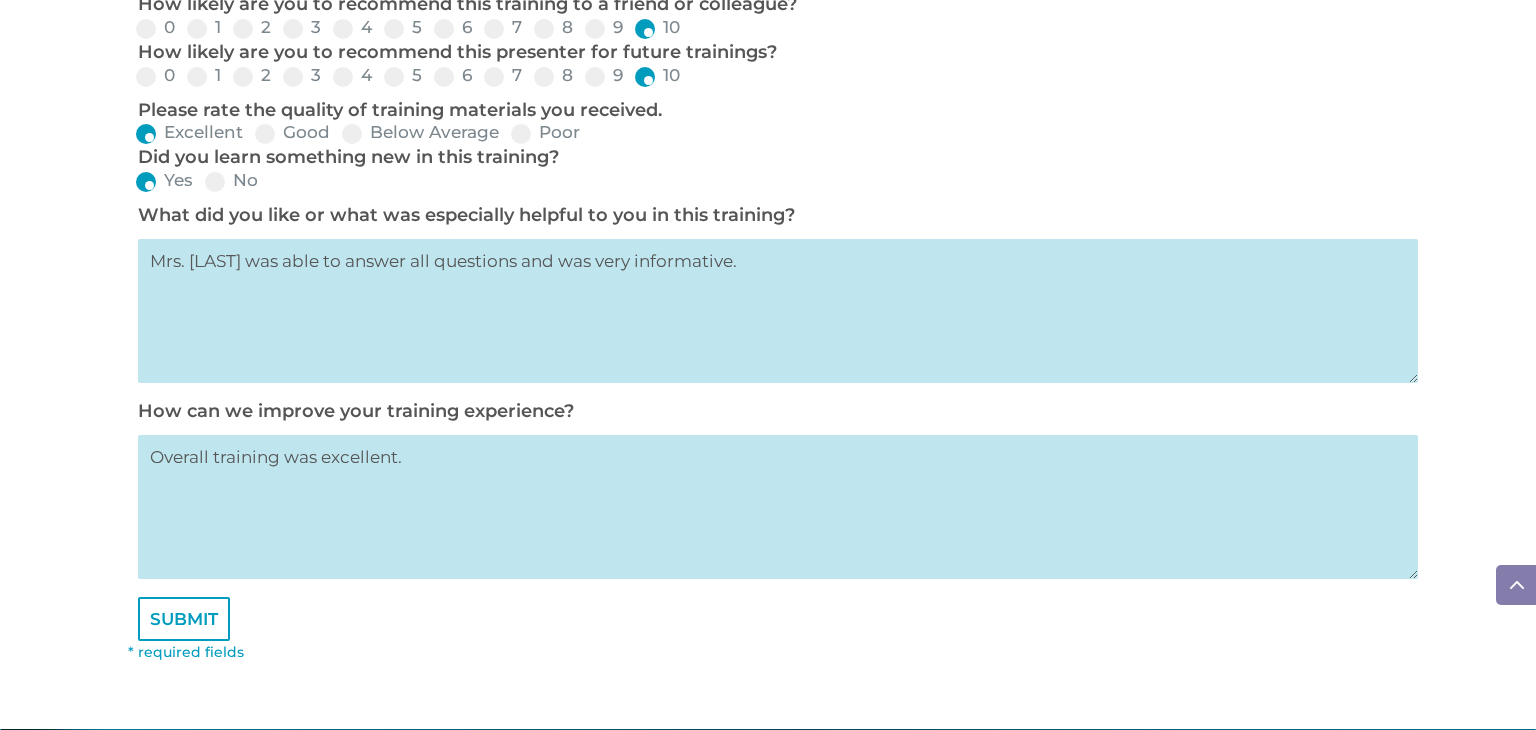 drag, startPoint x: 202, startPoint y: 633, endPoint x: 385, endPoint y: 670, distance: 186.70297 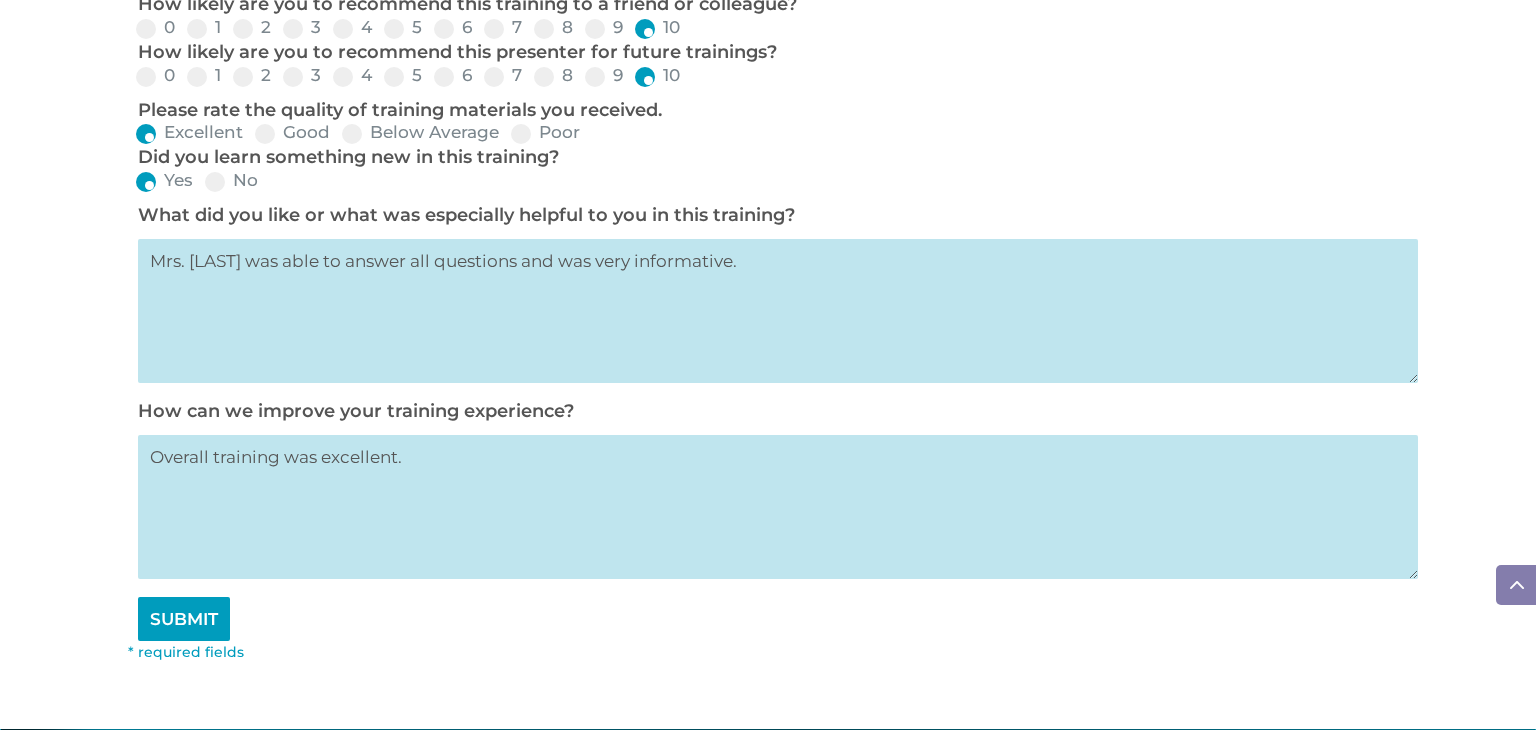 click on "SUBMIT" at bounding box center (184, 619) 